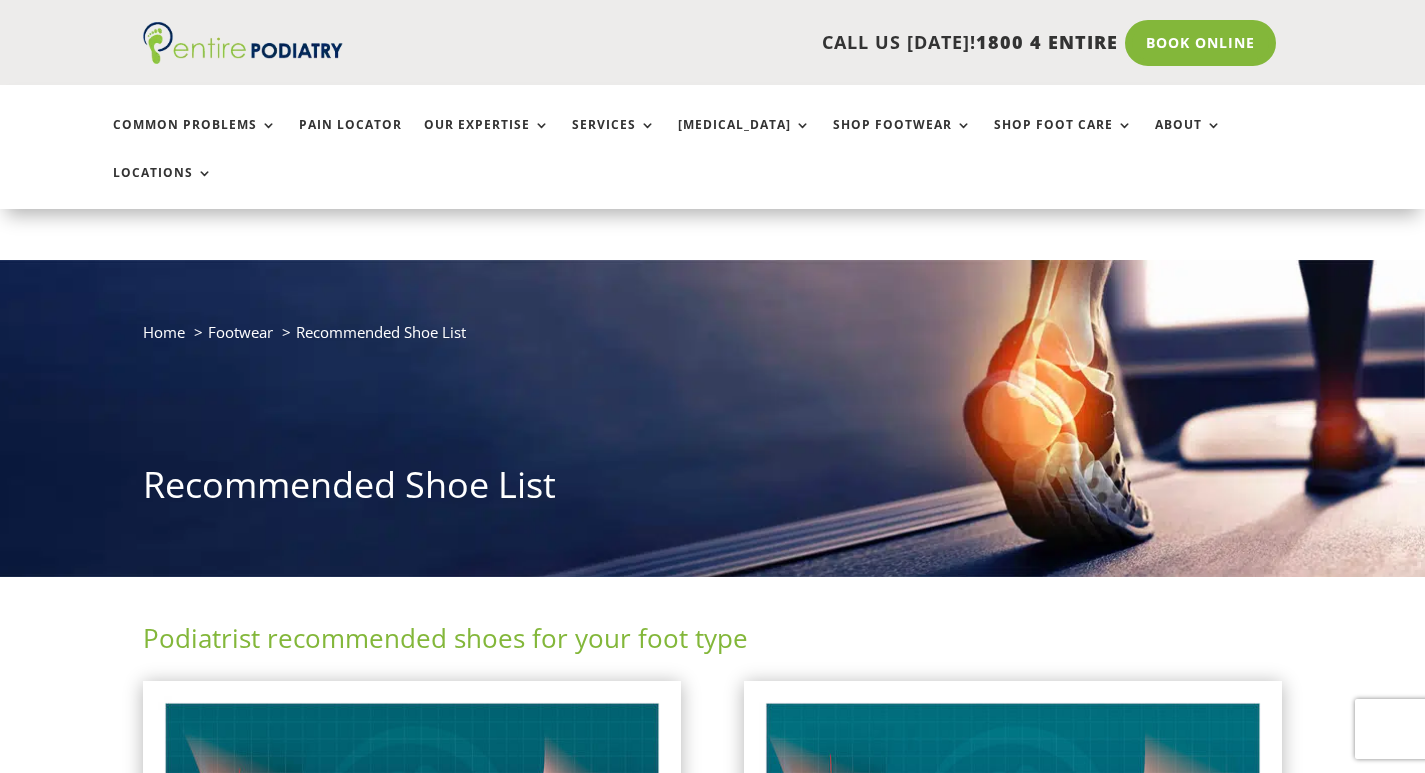 scroll, scrollTop: 410, scrollLeft: 0, axis: vertical 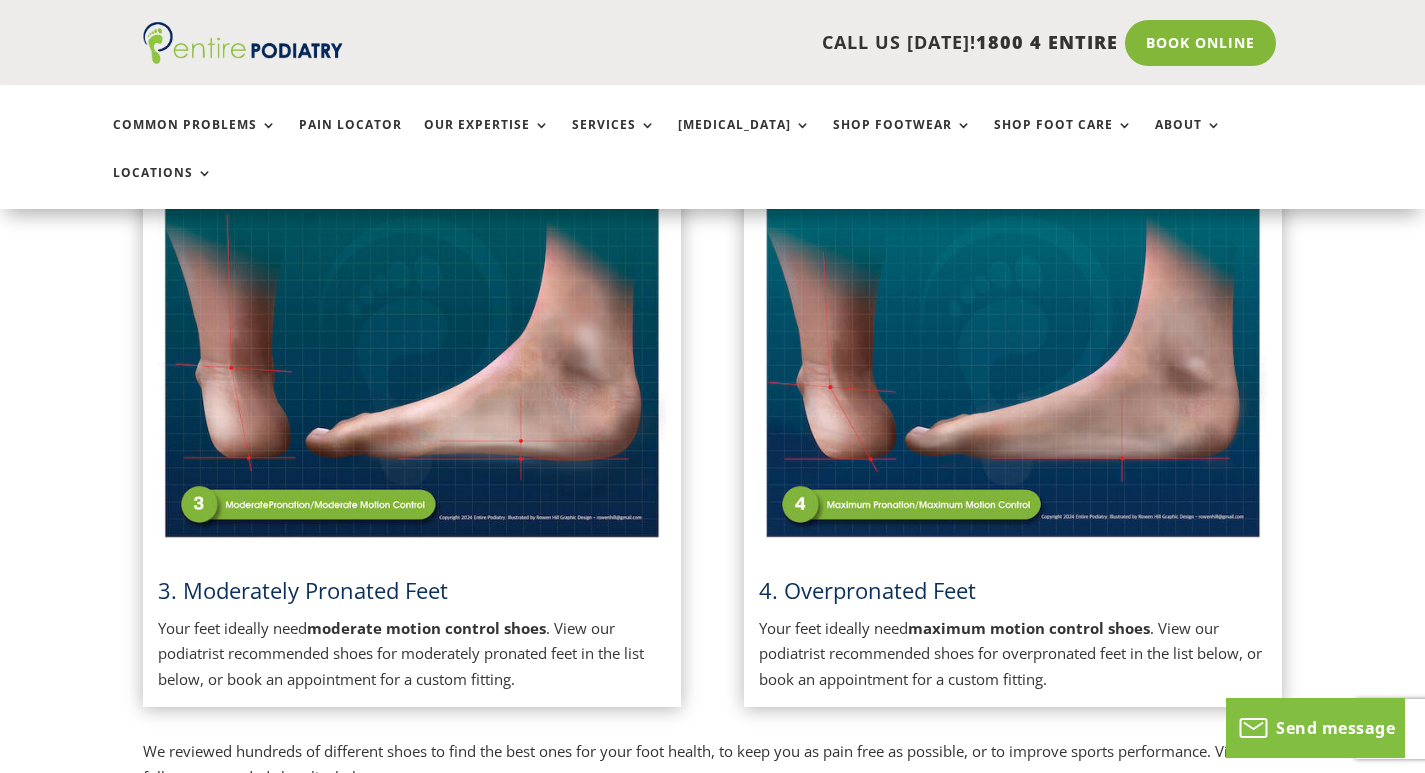 click on "Contact Us
Contact Us
CALL US TODAY!  1800 4 ENTIRE
Call  1800 4 ENTIRE
Book Online
CALL US TODAY!  1800 4 ENTIRE
Call  1800 4 ENTIRE" at bounding box center [712, 7019] 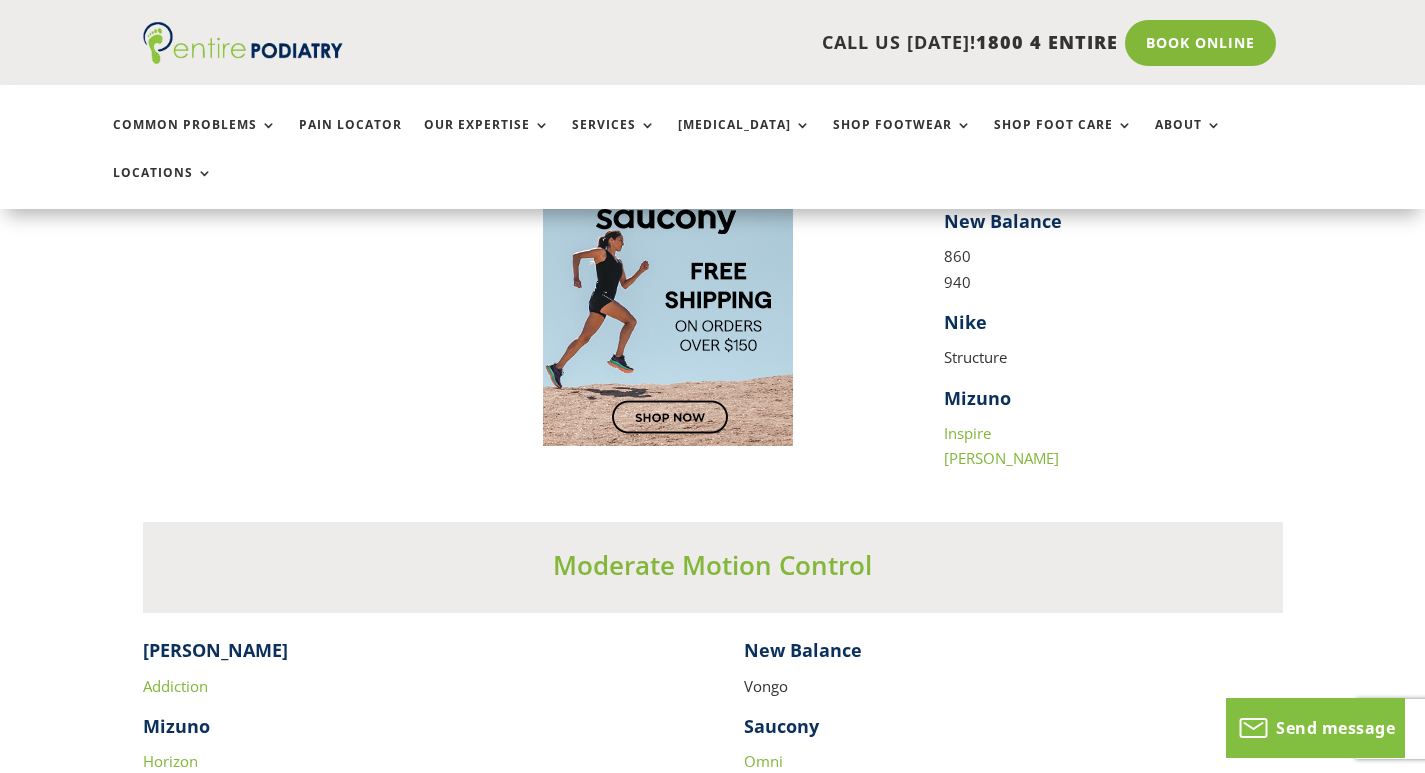 scroll, scrollTop: 3171, scrollLeft: 0, axis: vertical 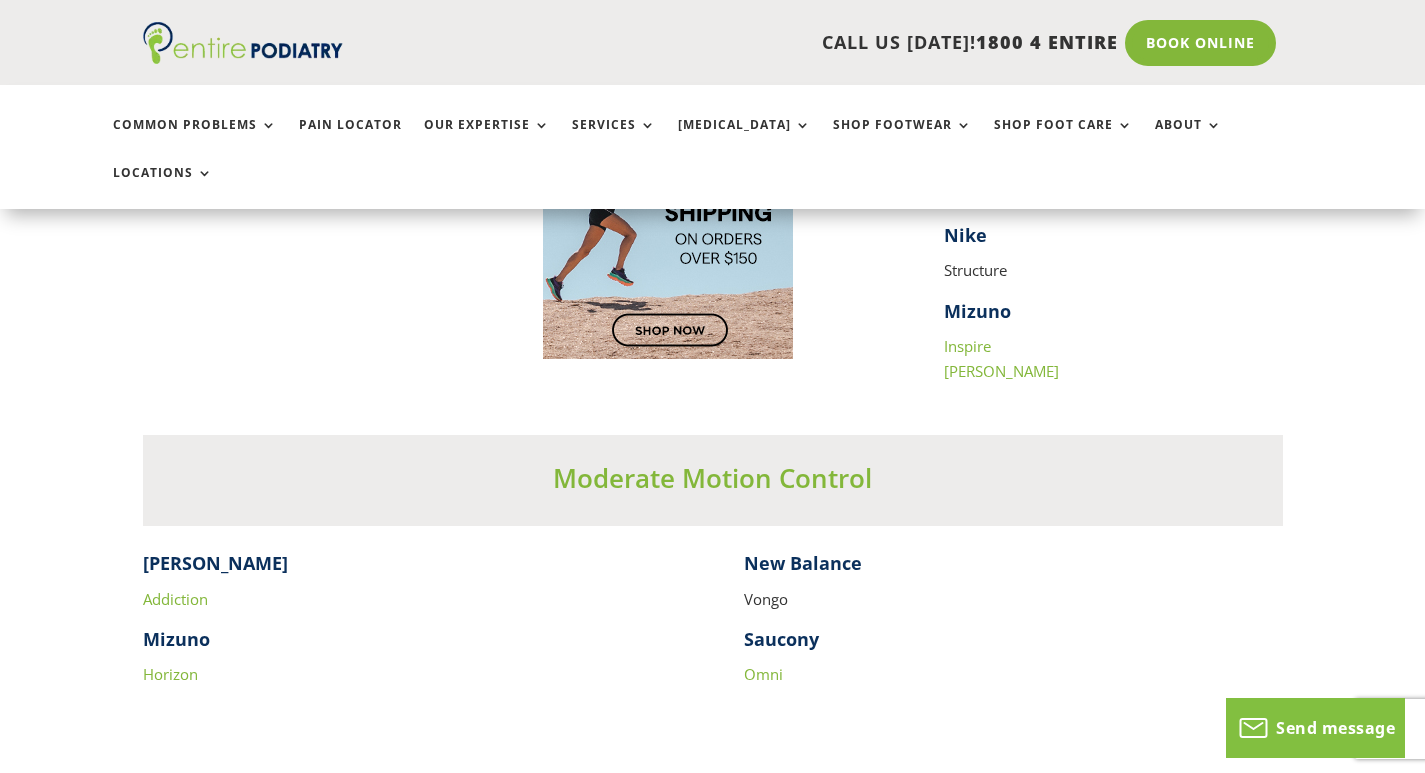 click on "Addiction" at bounding box center (175, 599) 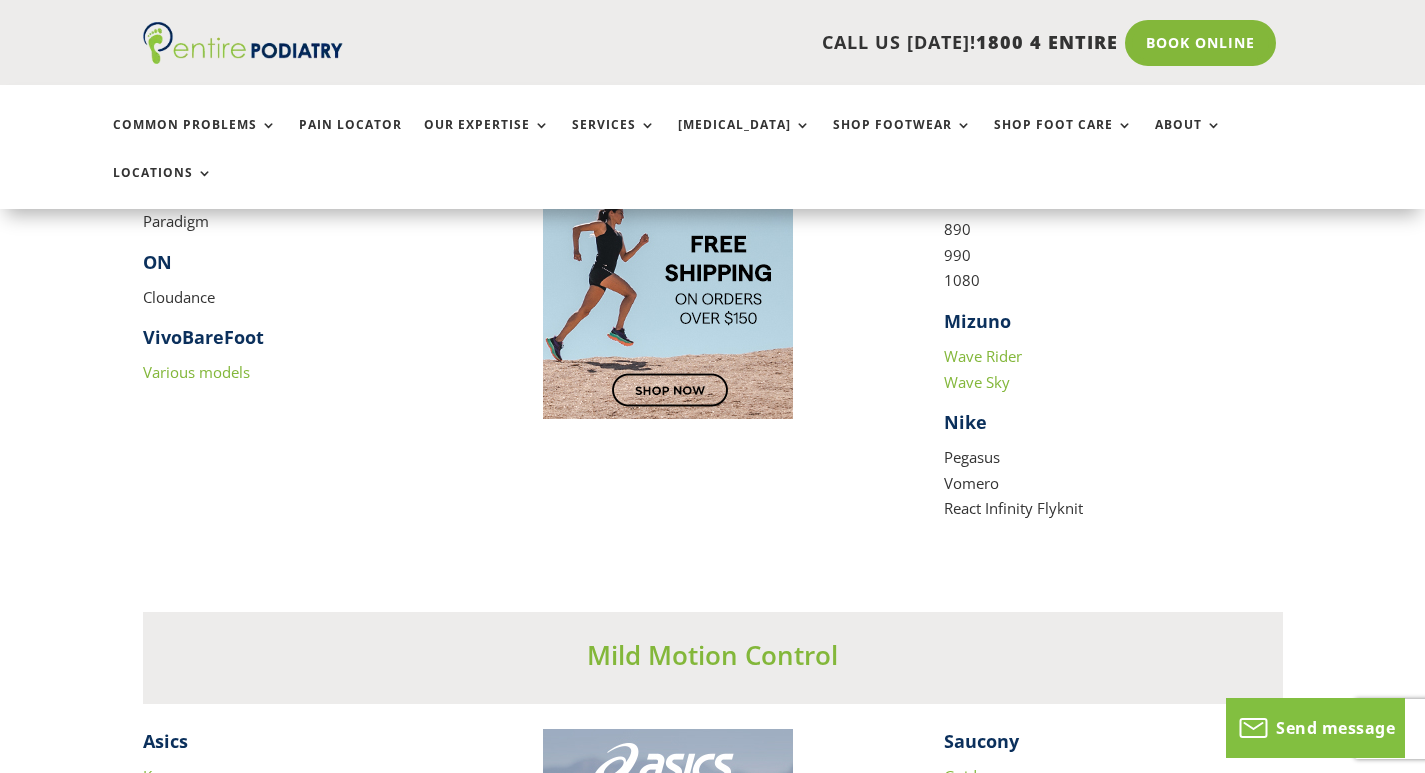 scroll, scrollTop: 2675, scrollLeft: 0, axis: vertical 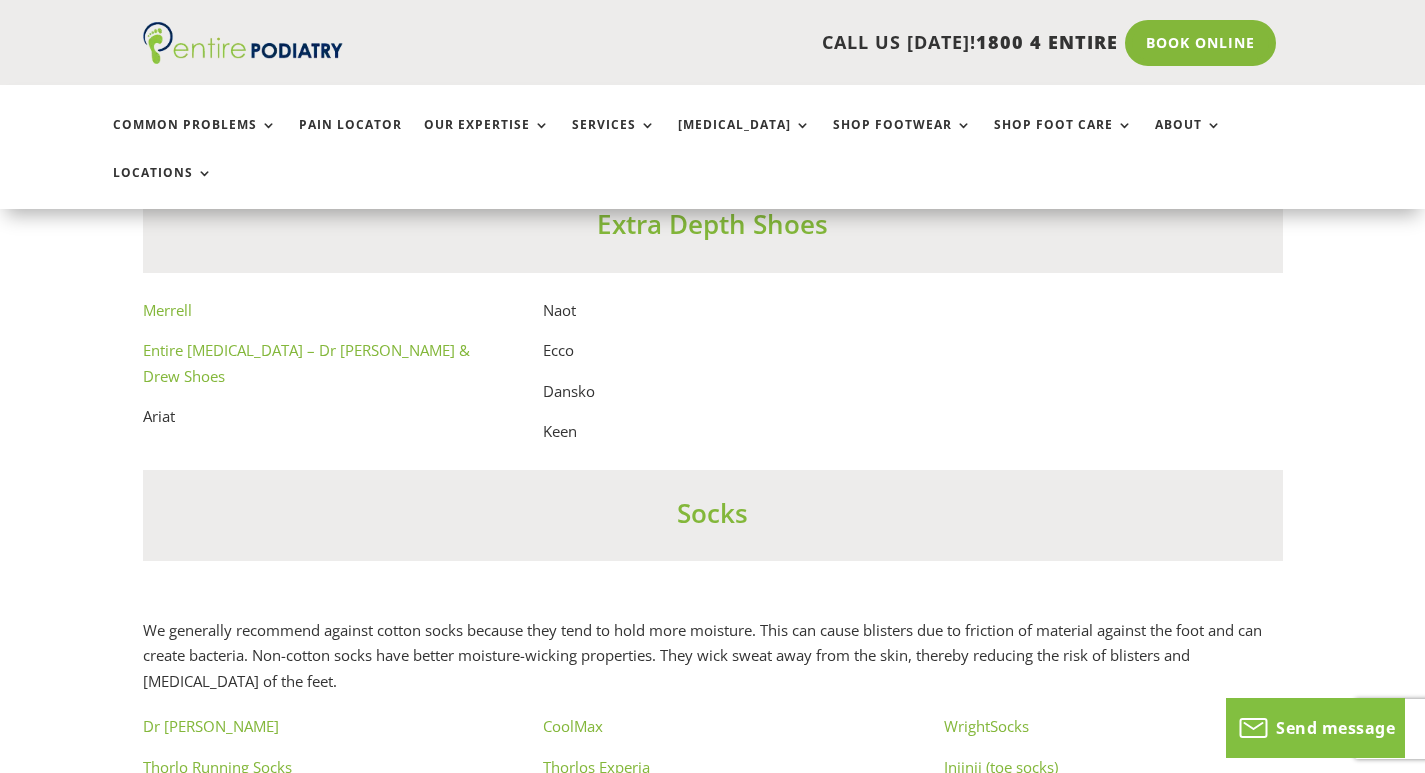 click on "Thorlo Running Socks" at bounding box center (217, 767) 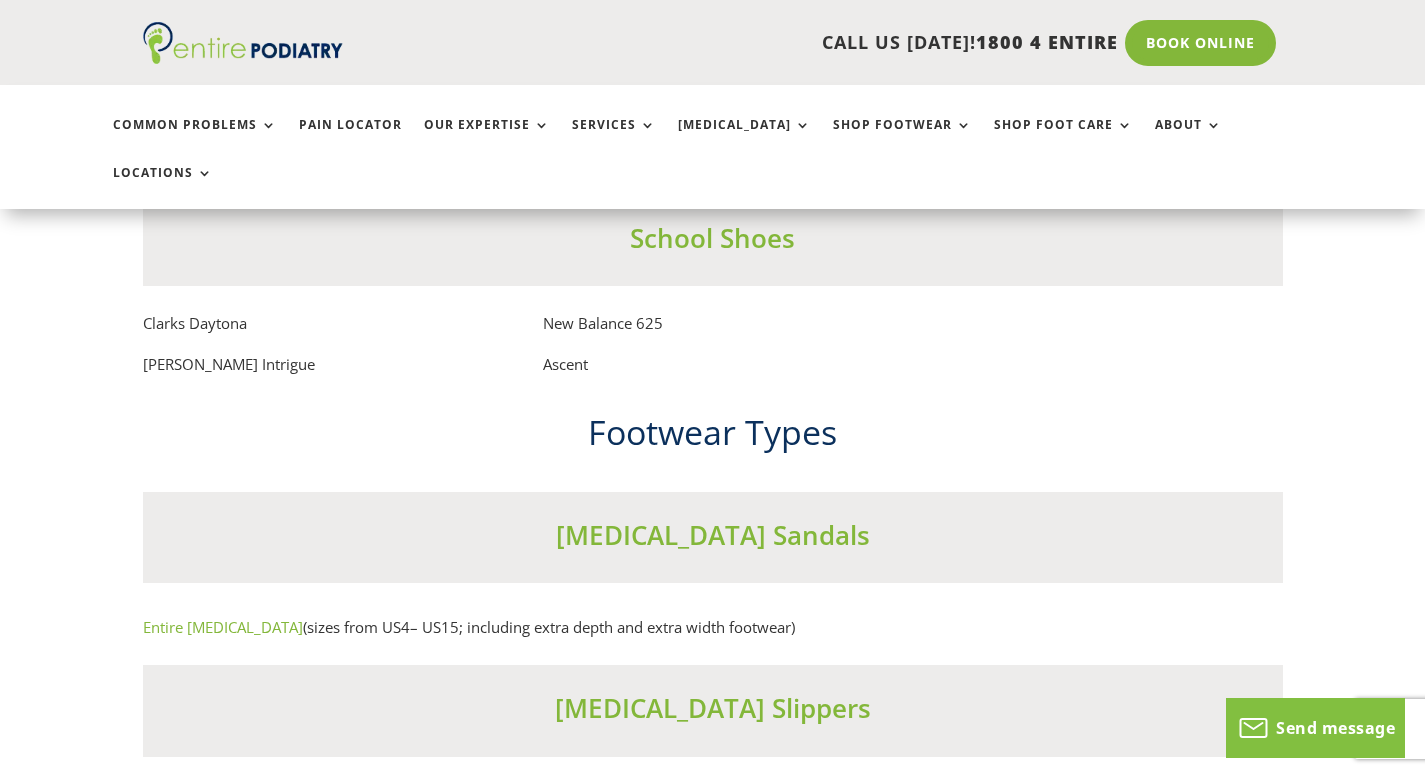 scroll, scrollTop: 10683, scrollLeft: 0, axis: vertical 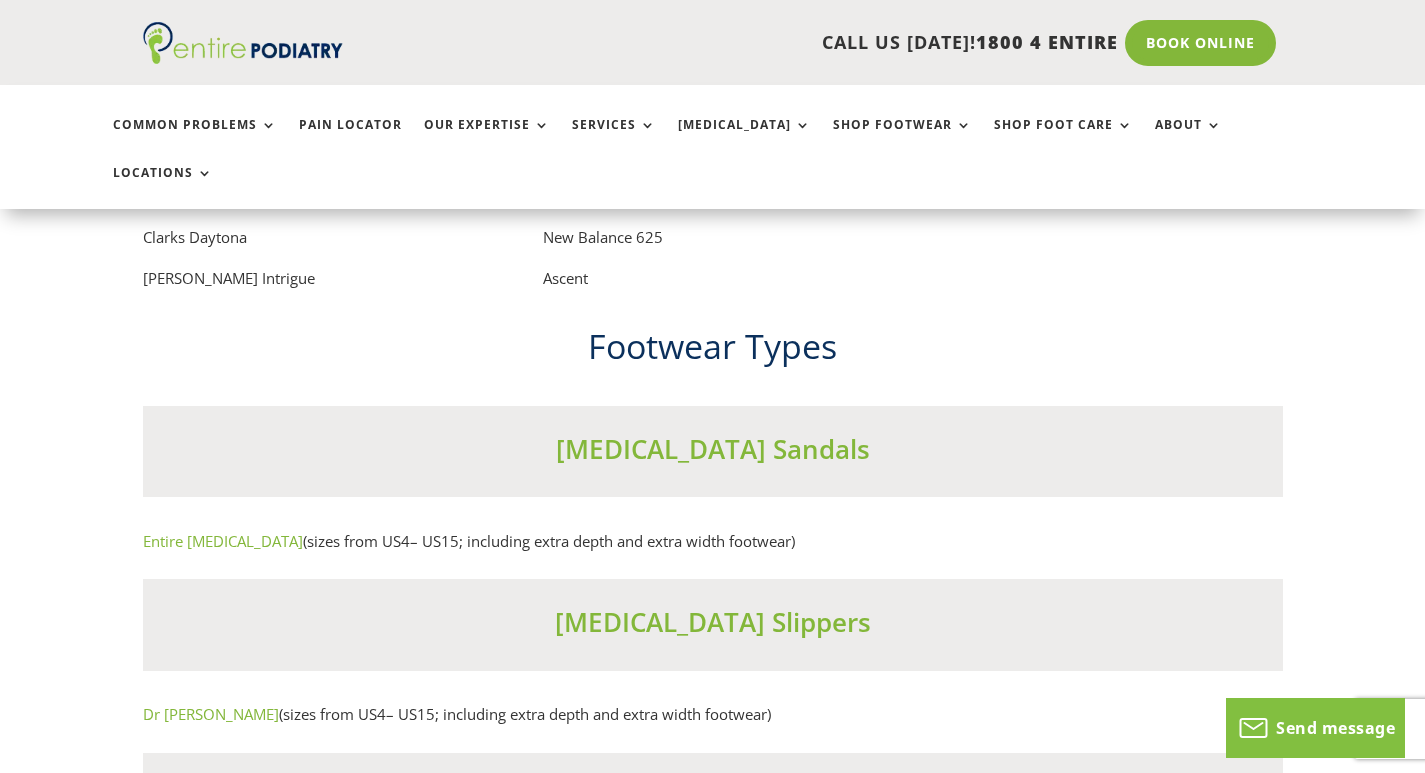 click on "Orthotic Sandals" at bounding box center [713, 454] 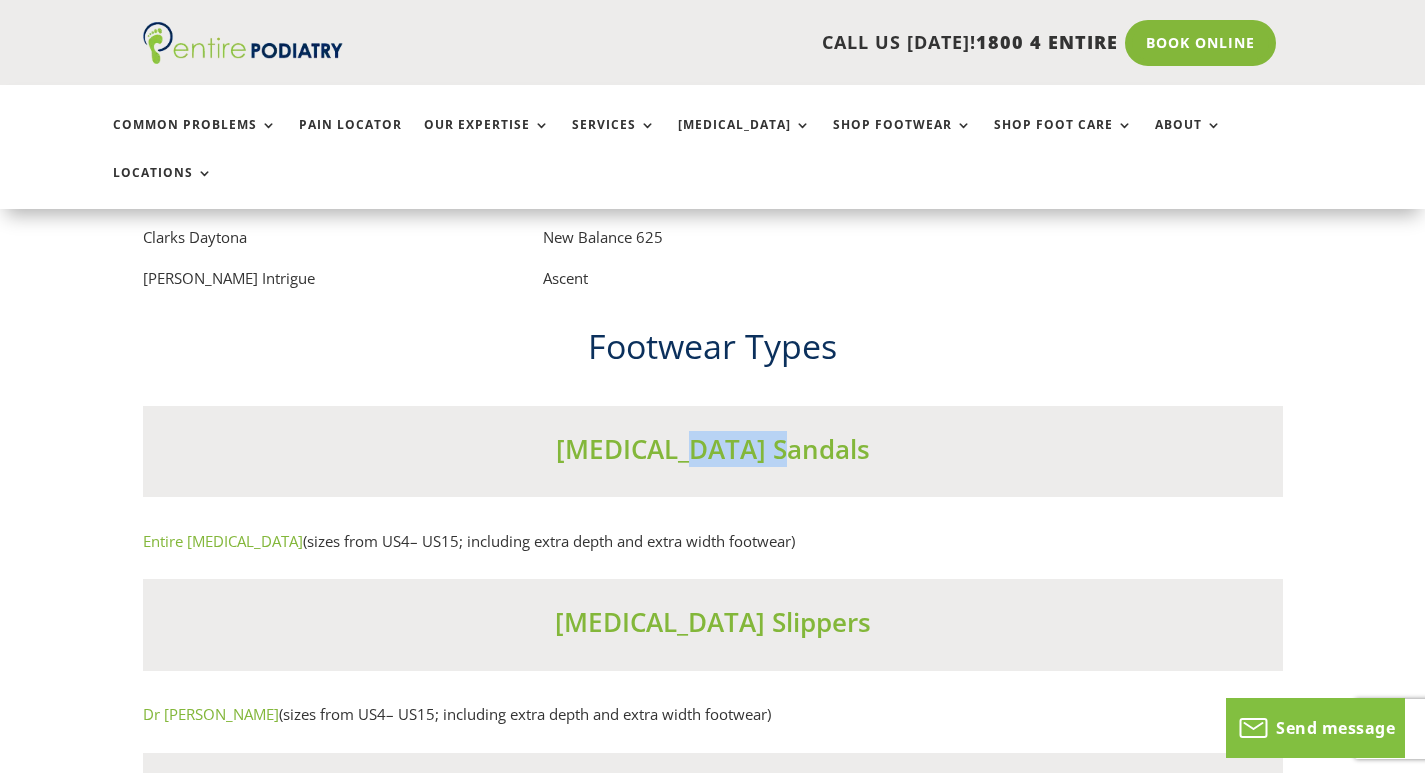 click on "Orthotic Sandals" at bounding box center [713, 454] 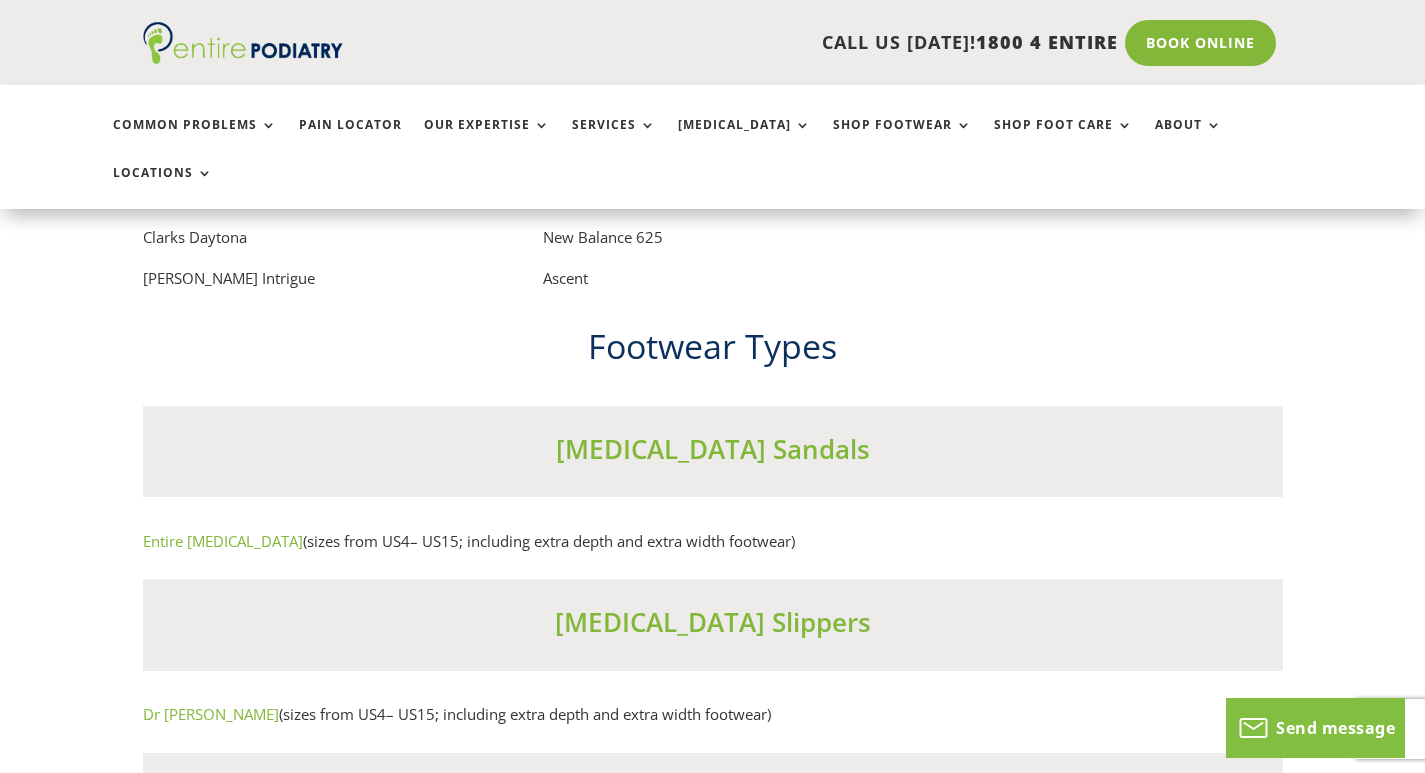 click on "Orthotic Sandals" at bounding box center [713, 454] 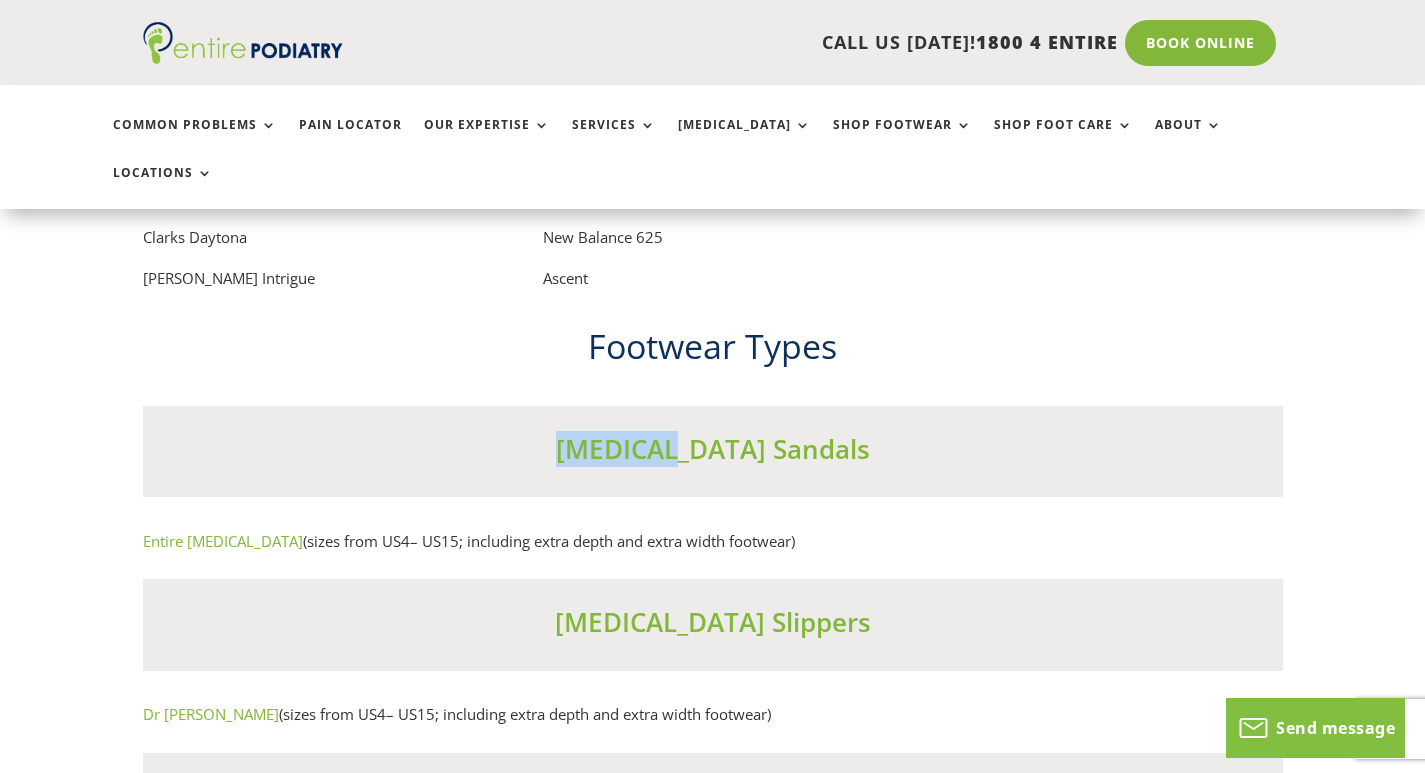 click on "Orthotic Sandals" at bounding box center (713, 454) 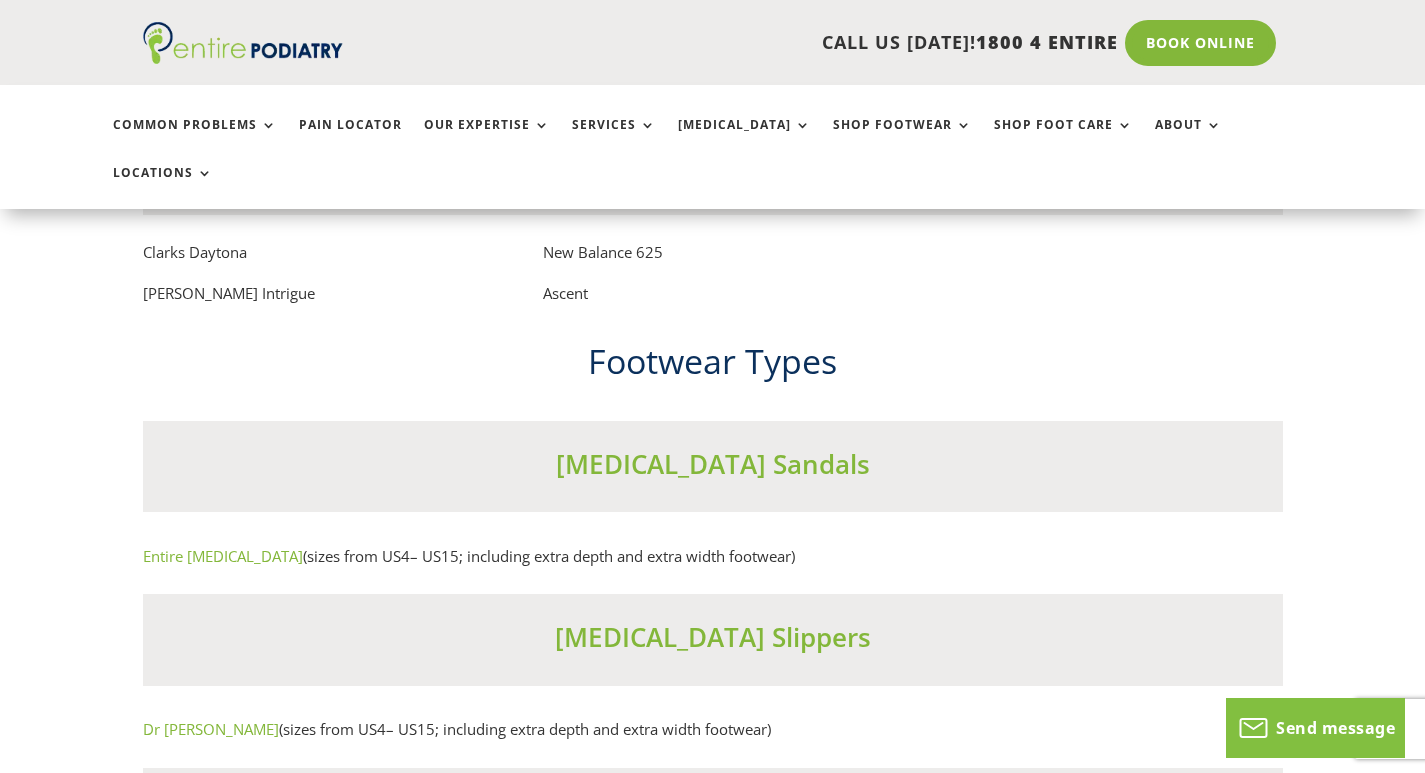 click on "Orthotic Slippers" at bounding box center [713, 642] 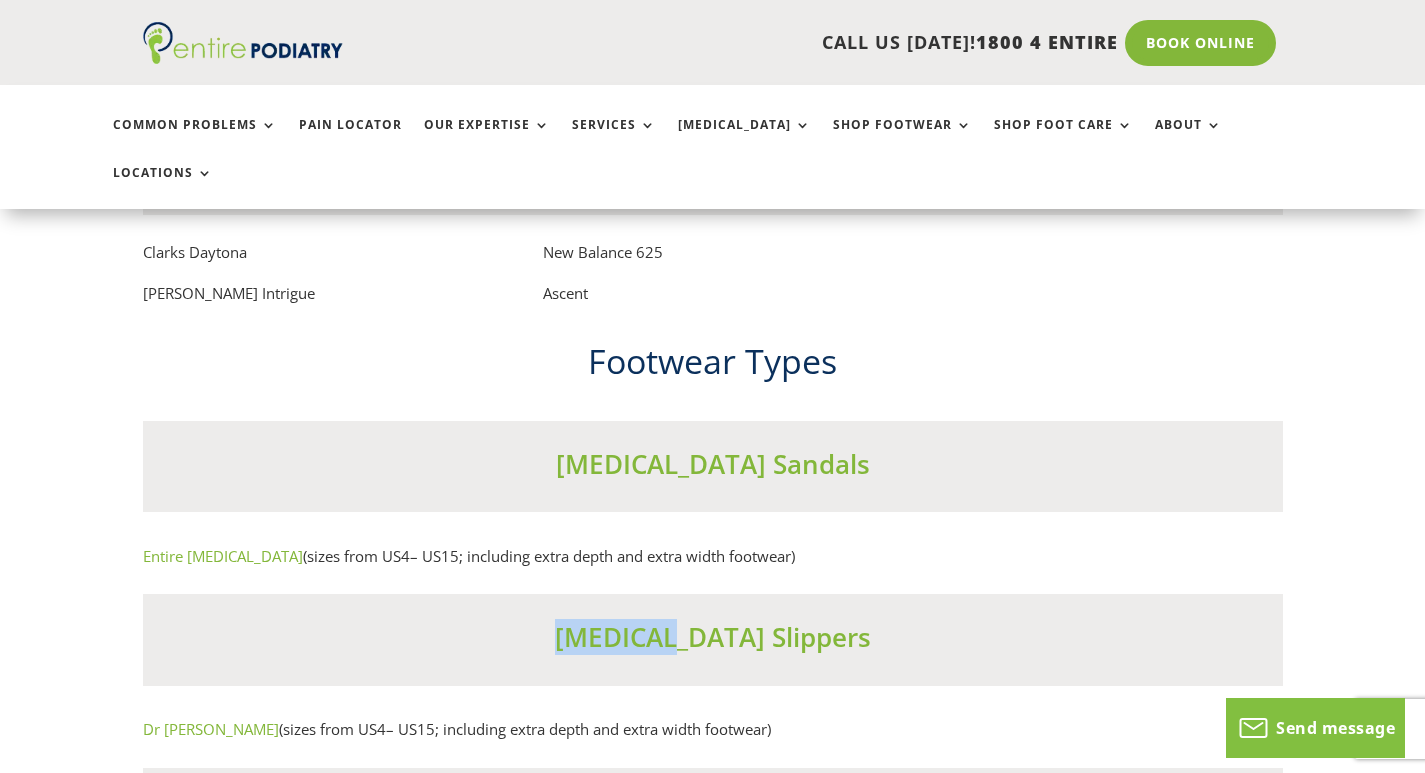 click on "Orthotic Slippers" at bounding box center [713, 642] 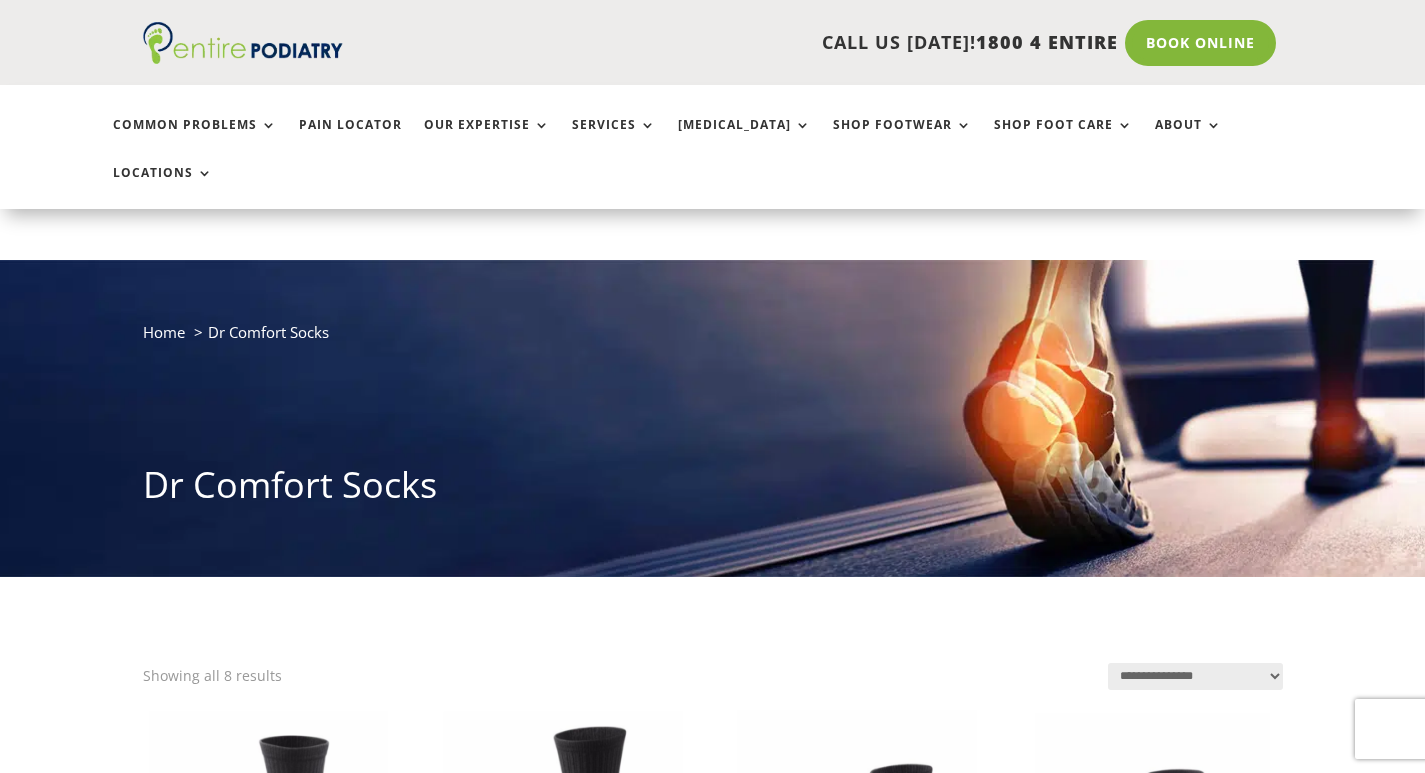scroll, scrollTop: 352, scrollLeft: 0, axis: vertical 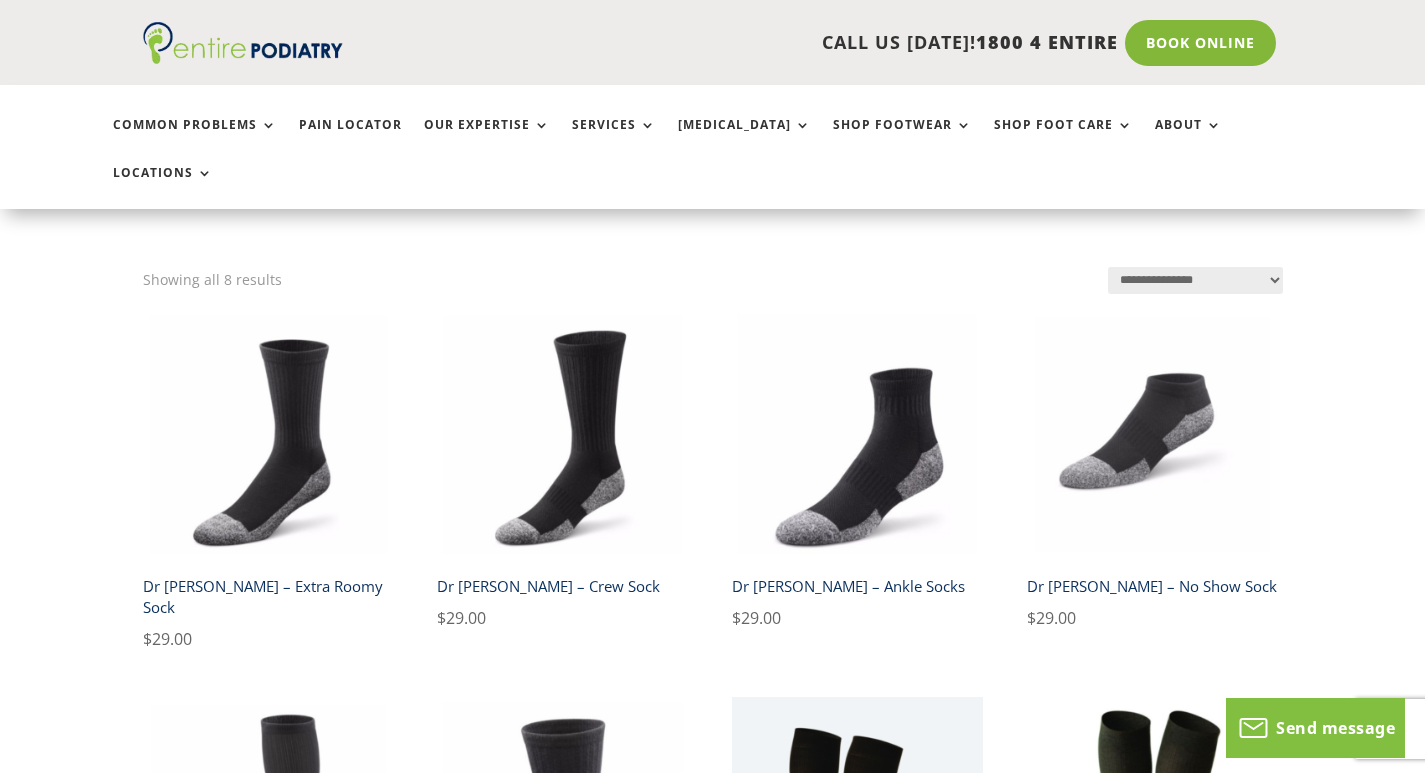click on "Contact Us
Contact Us
CALL US TODAY!  1800 4 ENTIRE
Call  1800 4 ENTIRE
Book Online
CALL US TODAY!  1800 4 ENTIRE
Call  1800 4 ENTIRE" at bounding box center [712, 1708] 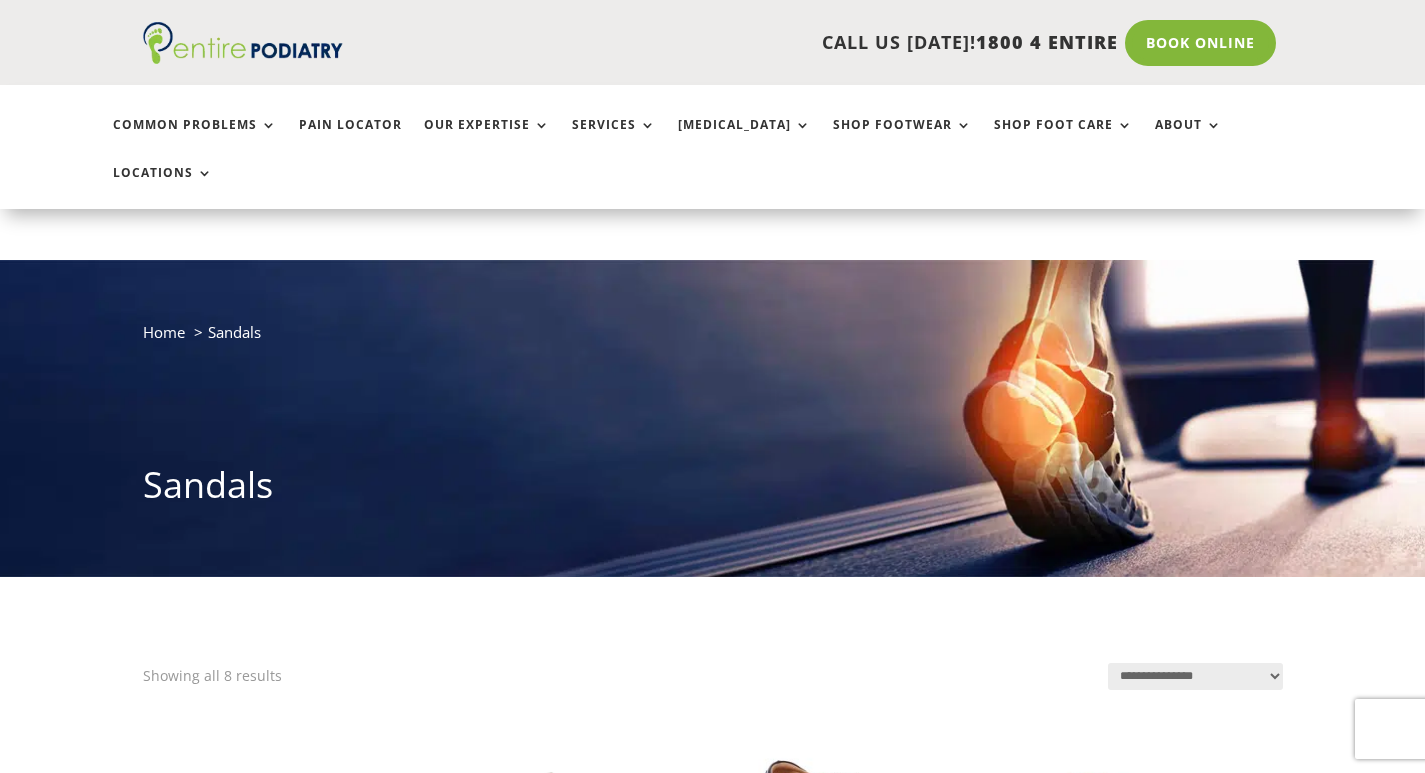scroll, scrollTop: 315, scrollLeft: 0, axis: vertical 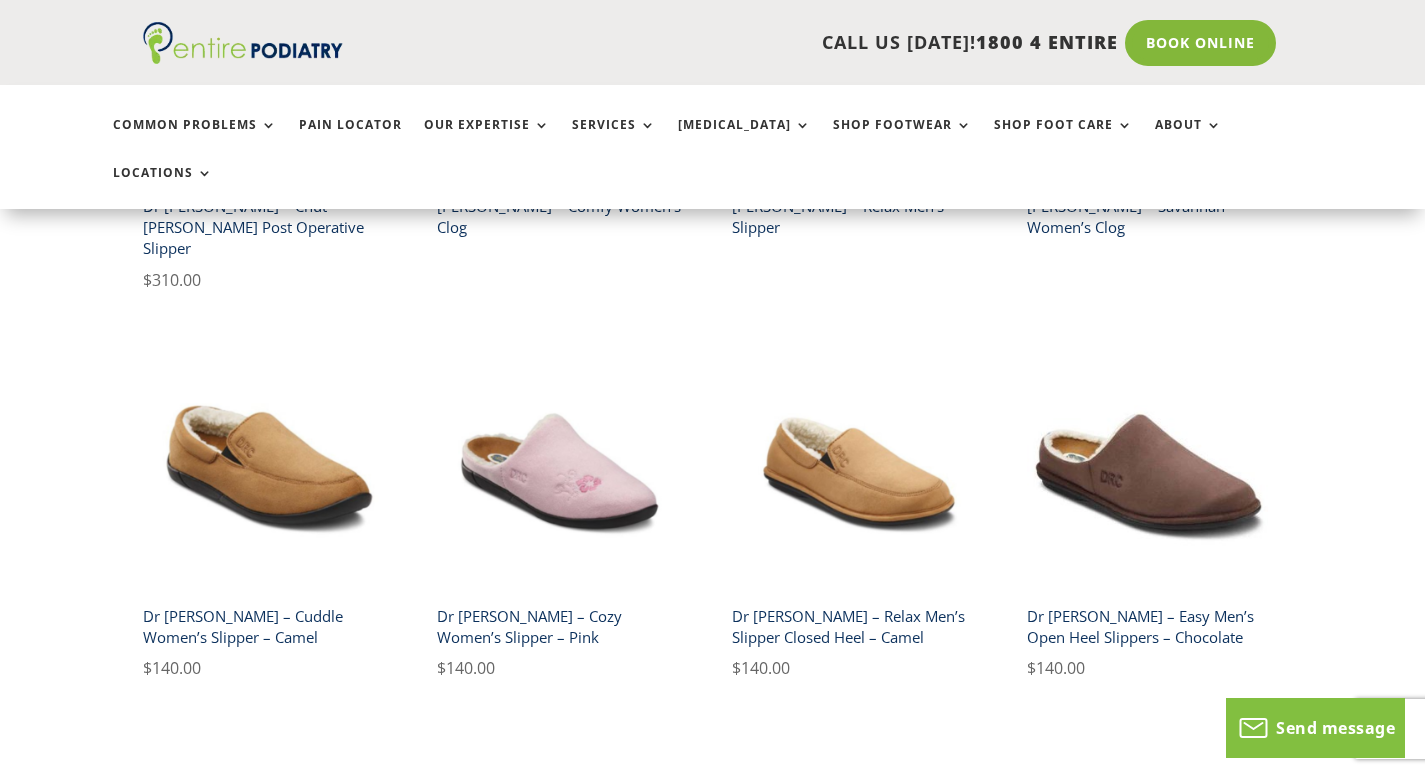 click on "Contact Us
Contact Us
CALL US TODAY!  1800 4 ENTIRE
Call  1800 4 ENTIRE
Book Online
CALL US TODAY!  1800 4 ENTIRE
Call  1800 4 ENTIRE" at bounding box center (712, 1314) 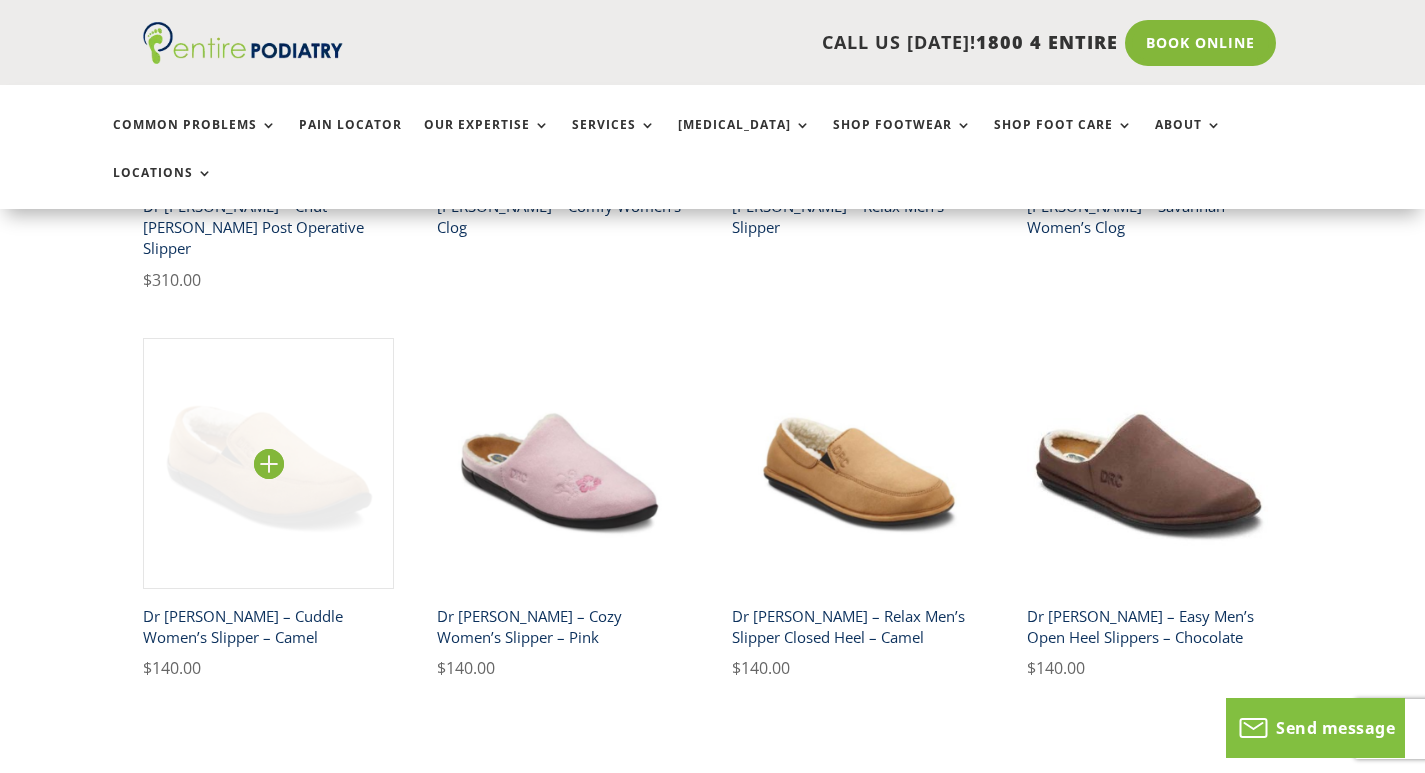 scroll, scrollTop: 775, scrollLeft: 0, axis: vertical 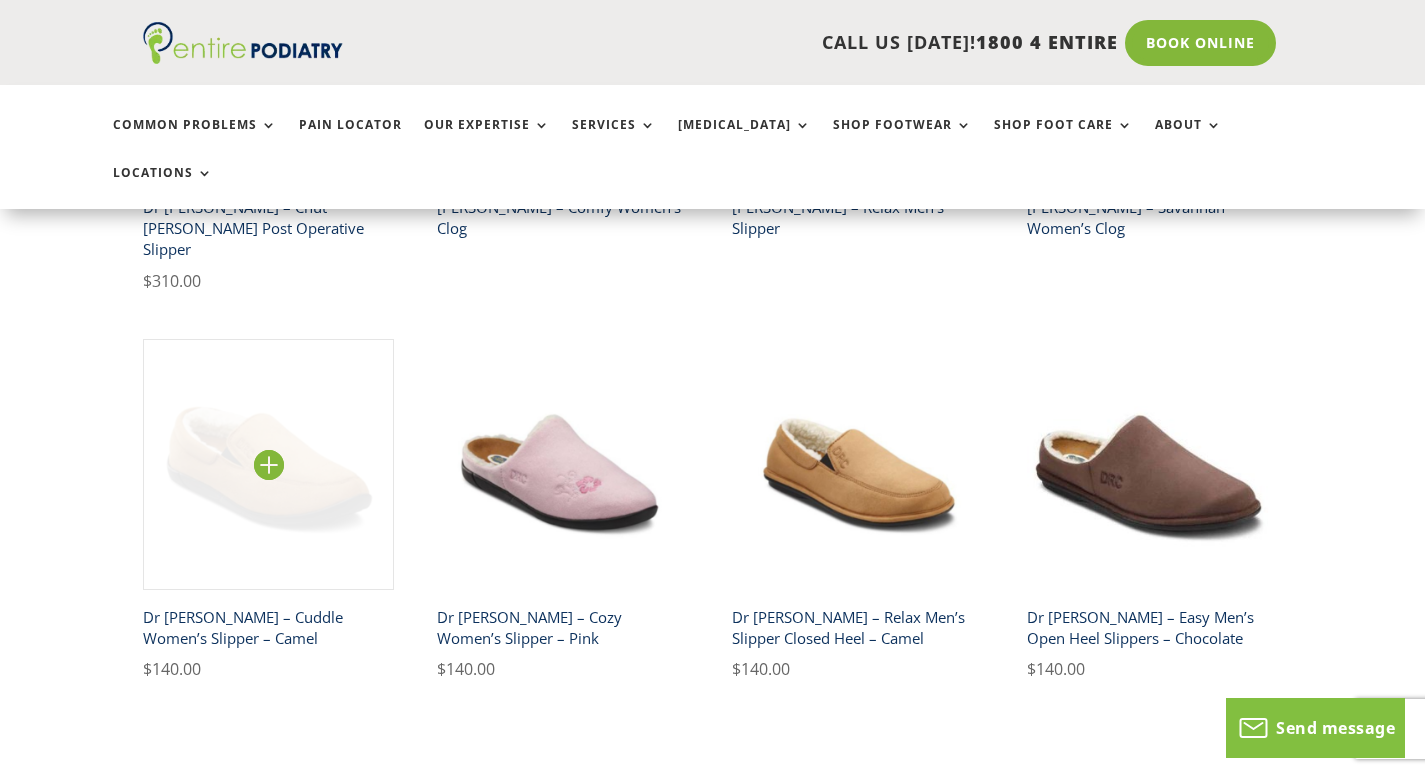 click at bounding box center [268, 464] 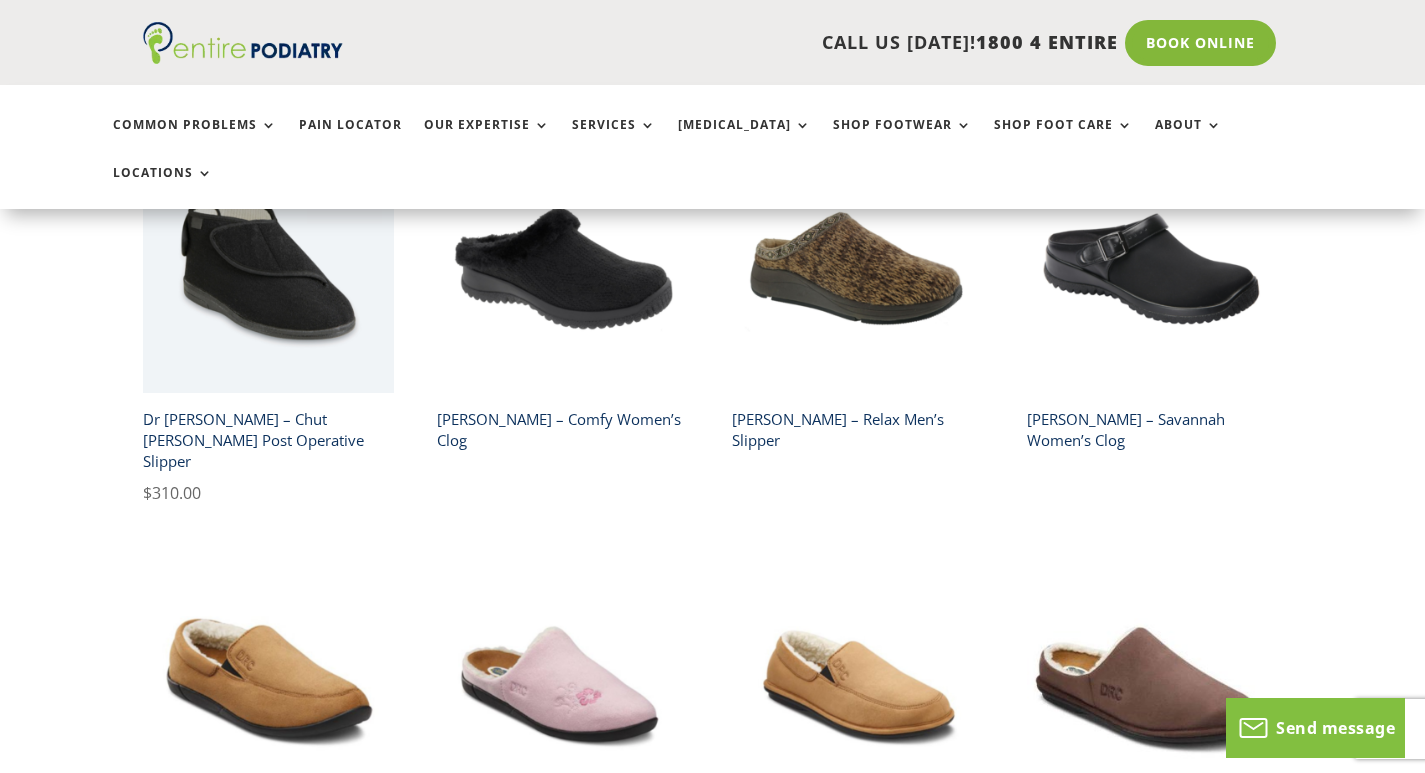 scroll, scrollTop: 392, scrollLeft: 0, axis: vertical 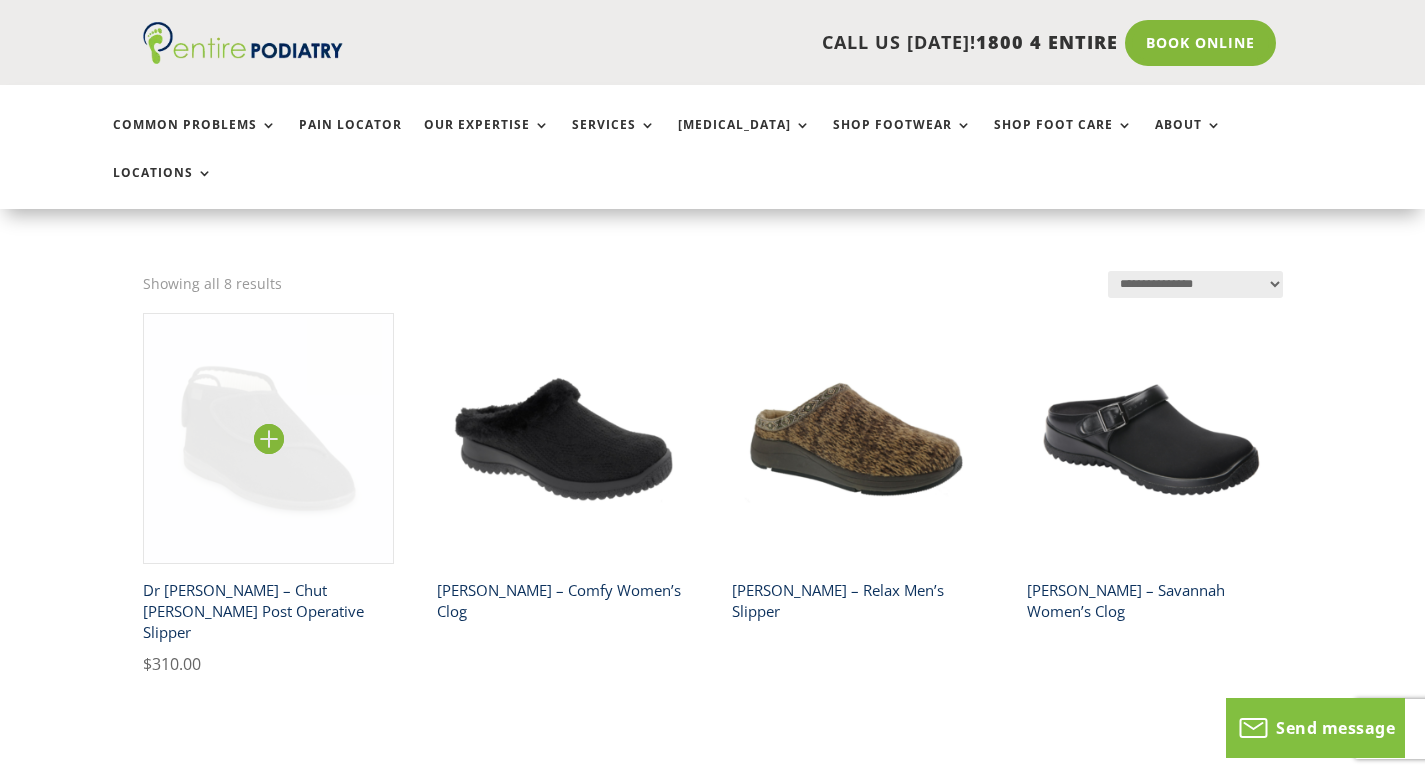 click at bounding box center [268, 438] 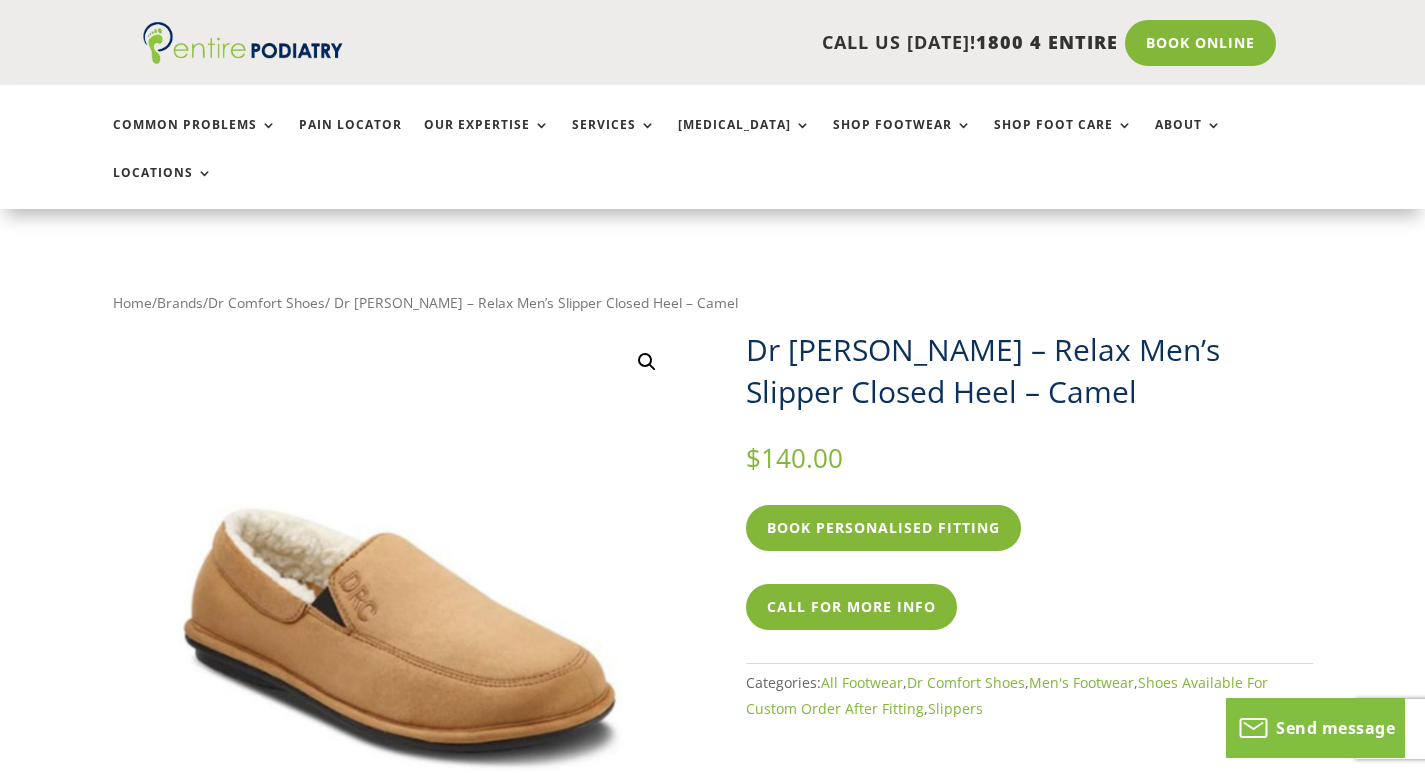 scroll, scrollTop: 340, scrollLeft: 0, axis: vertical 